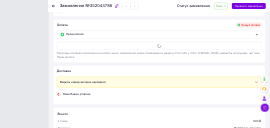 scroll, scrollTop: 537, scrollLeft: 0, axis: vertical 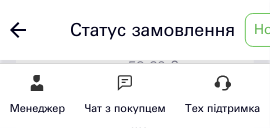 click 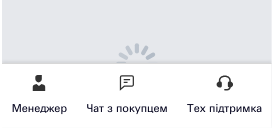 scroll, scrollTop: 0, scrollLeft: 0, axis: both 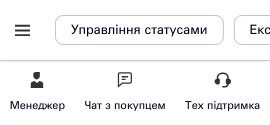 click at bounding box center [22, 30] 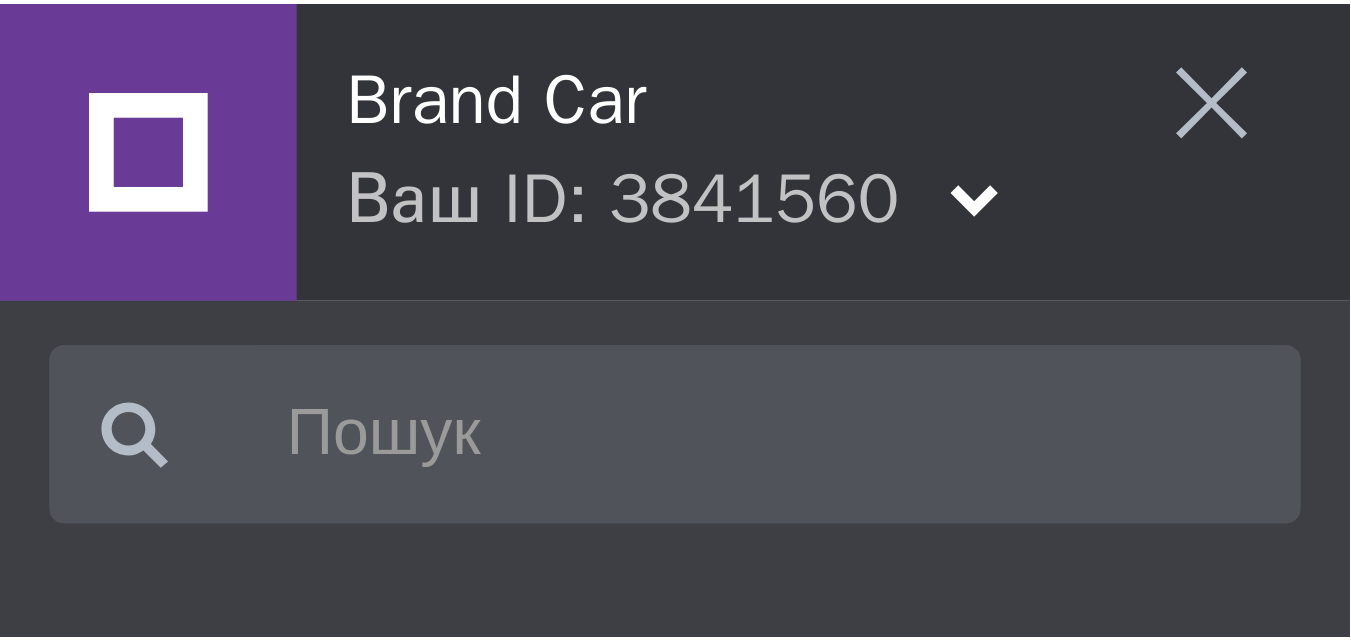 scroll, scrollTop: 0, scrollLeft: 0, axis: both 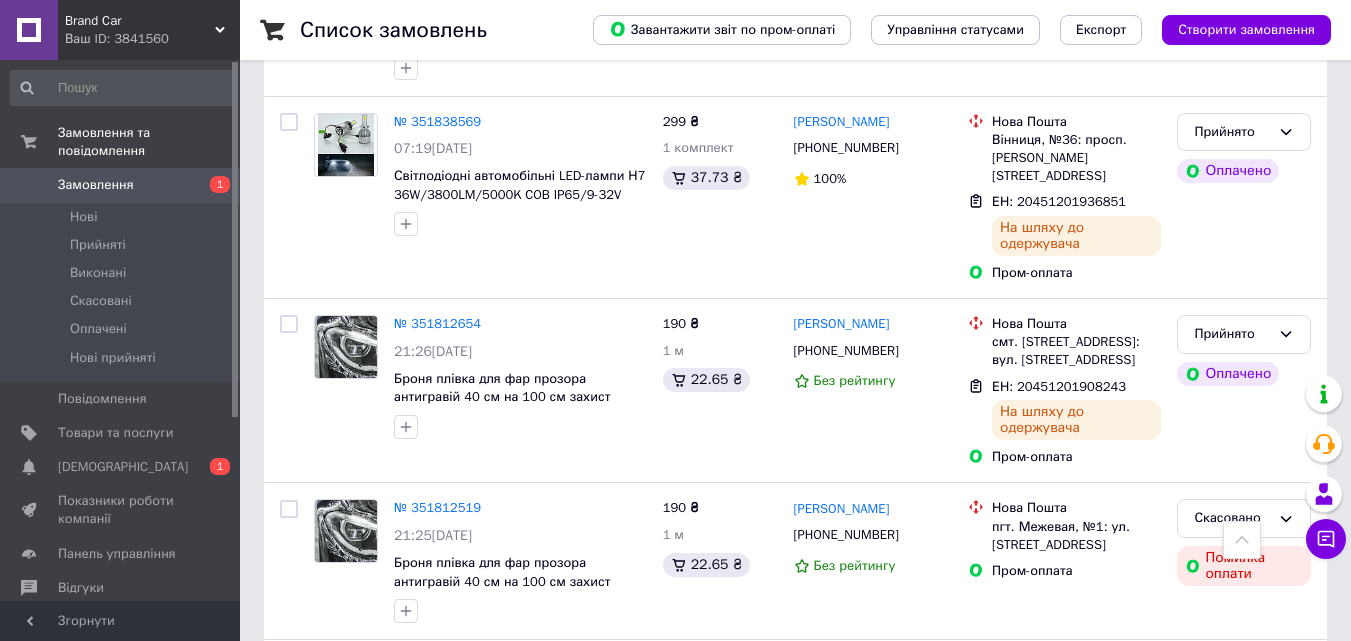 click on "21:26, 08.07.2025" at bounding box center (520, 352) 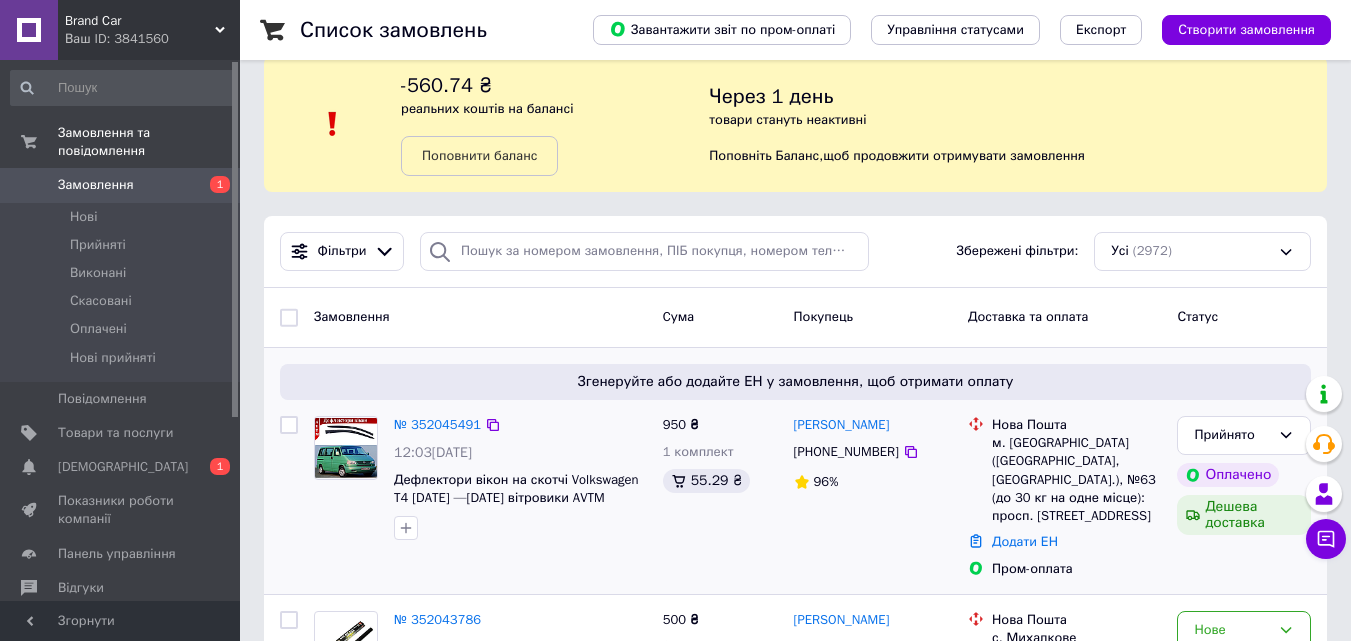scroll, scrollTop: 0, scrollLeft: 0, axis: both 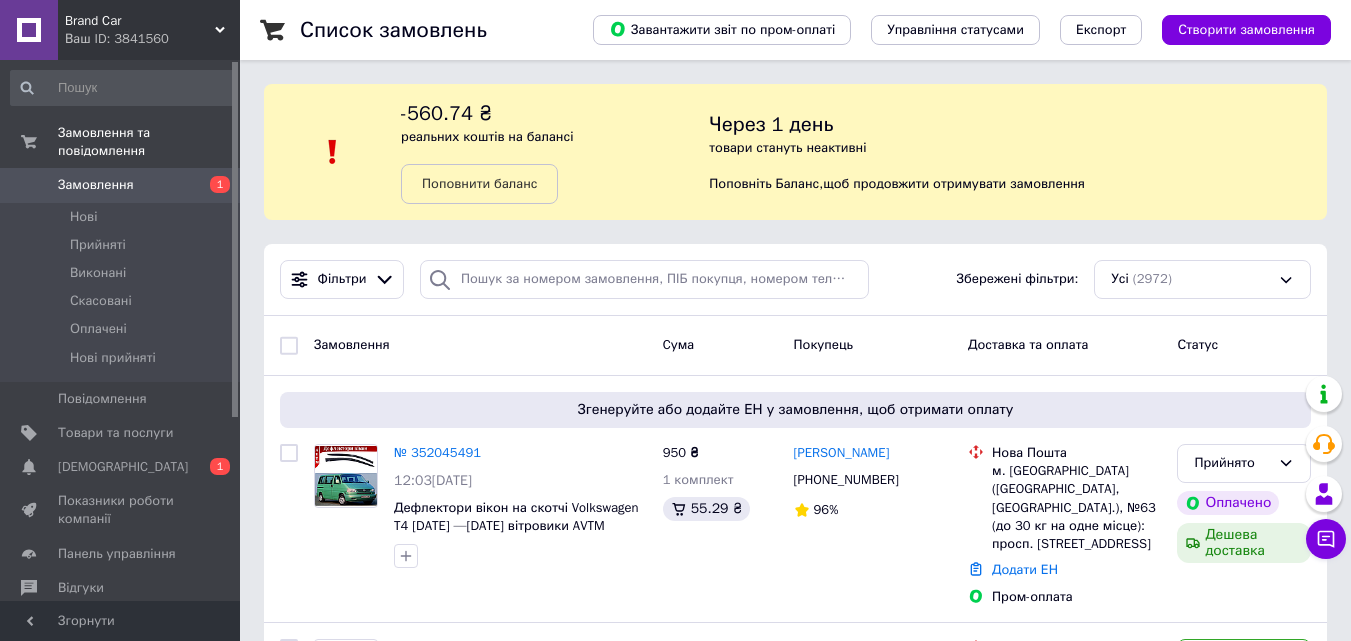 click on "Замовлення" at bounding box center (96, 185) 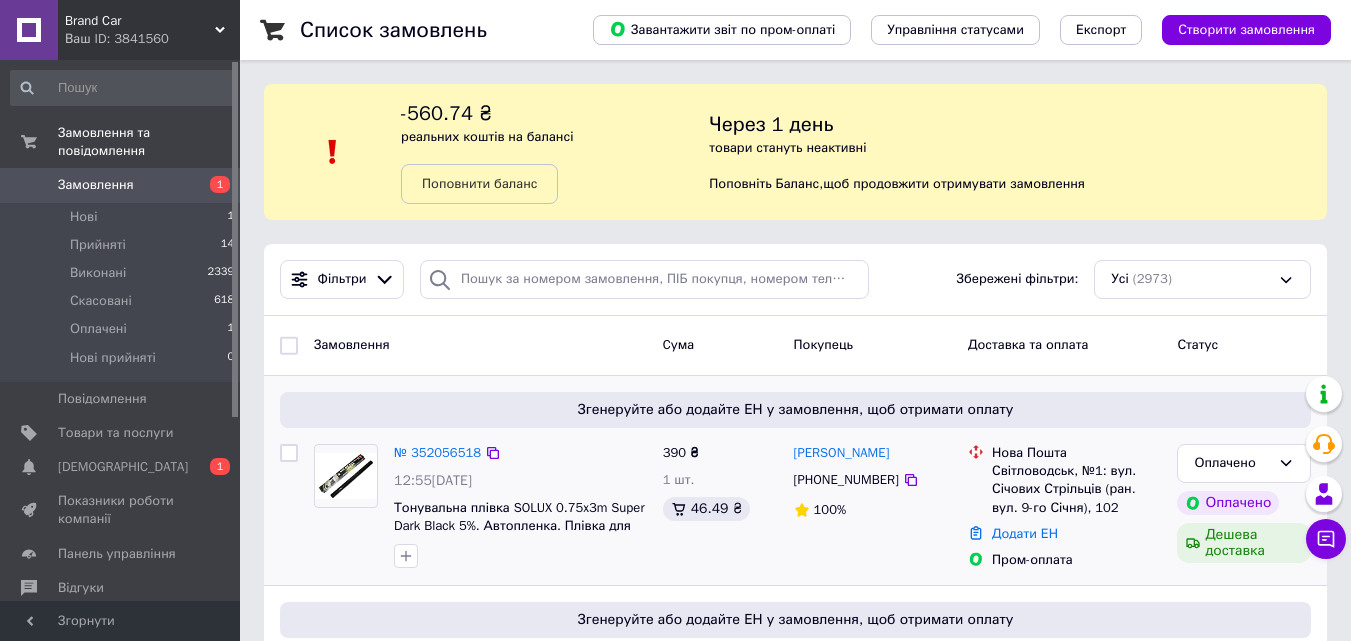scroll, scrollTop: 100, scrollLeft: 0, axis: vertical 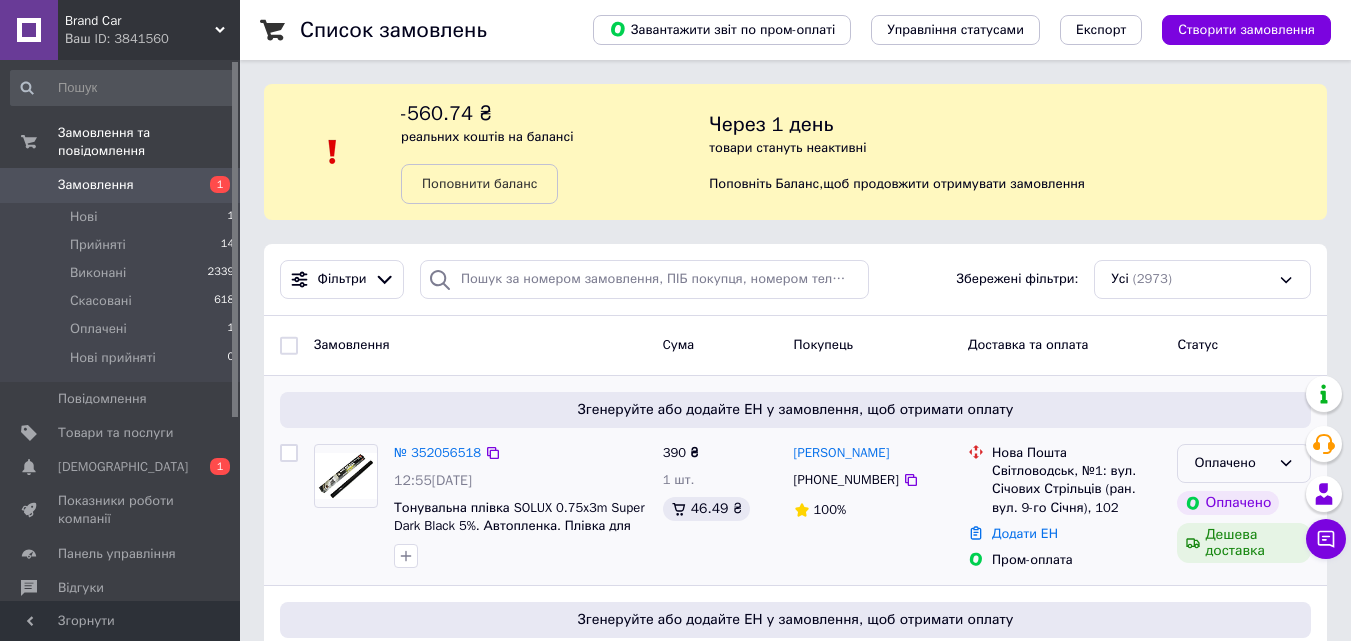 click on "Оплачено" at bounding box center [1232, 463] 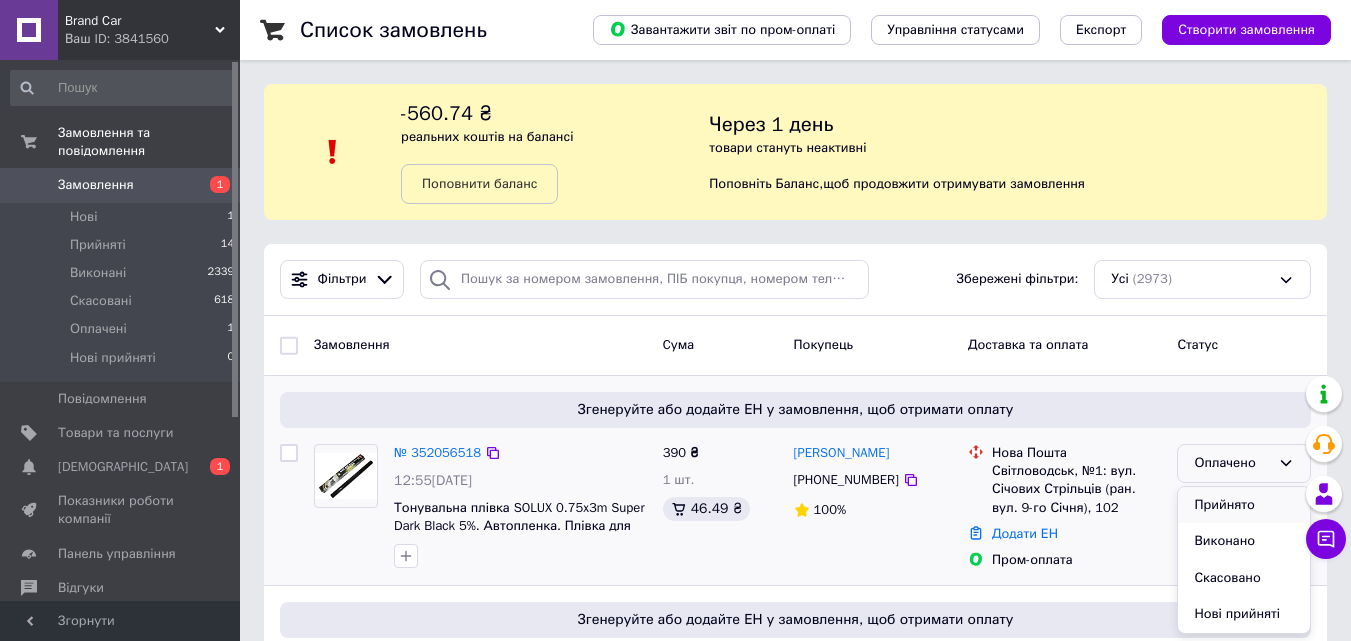 click on "Прийнято" at bounding box center (1244, 505) 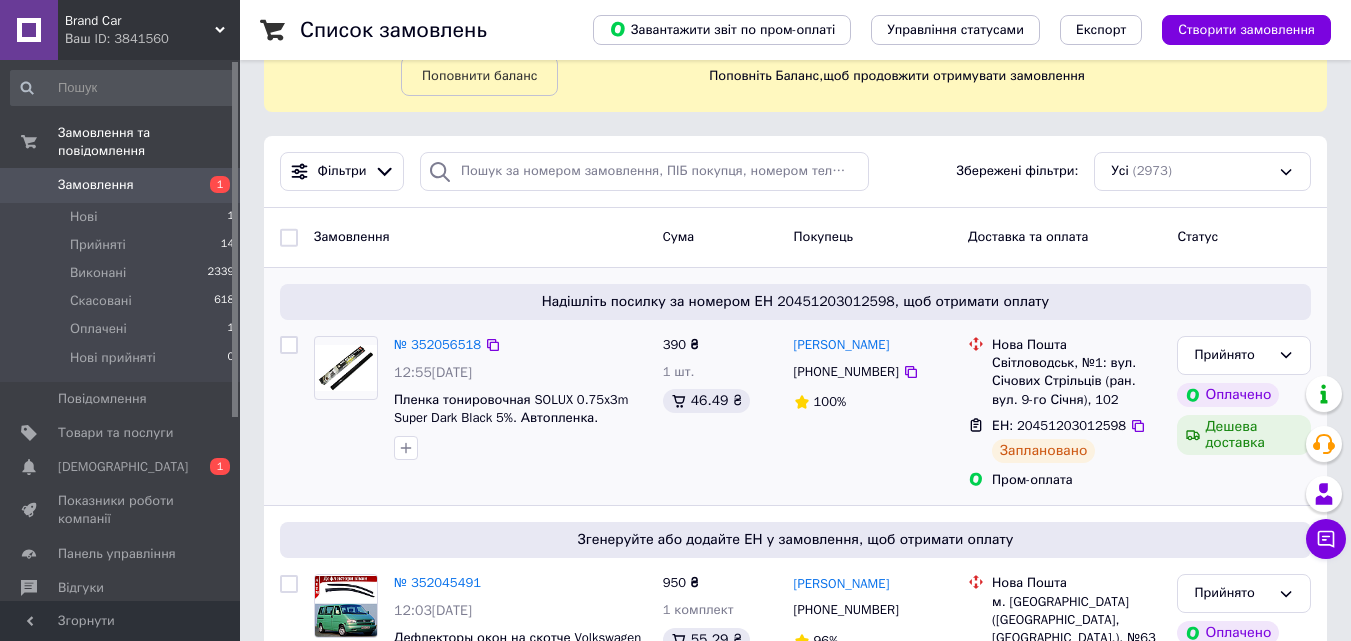 scroll, scrollTop: 0, scrollLeft: 0, axis: both 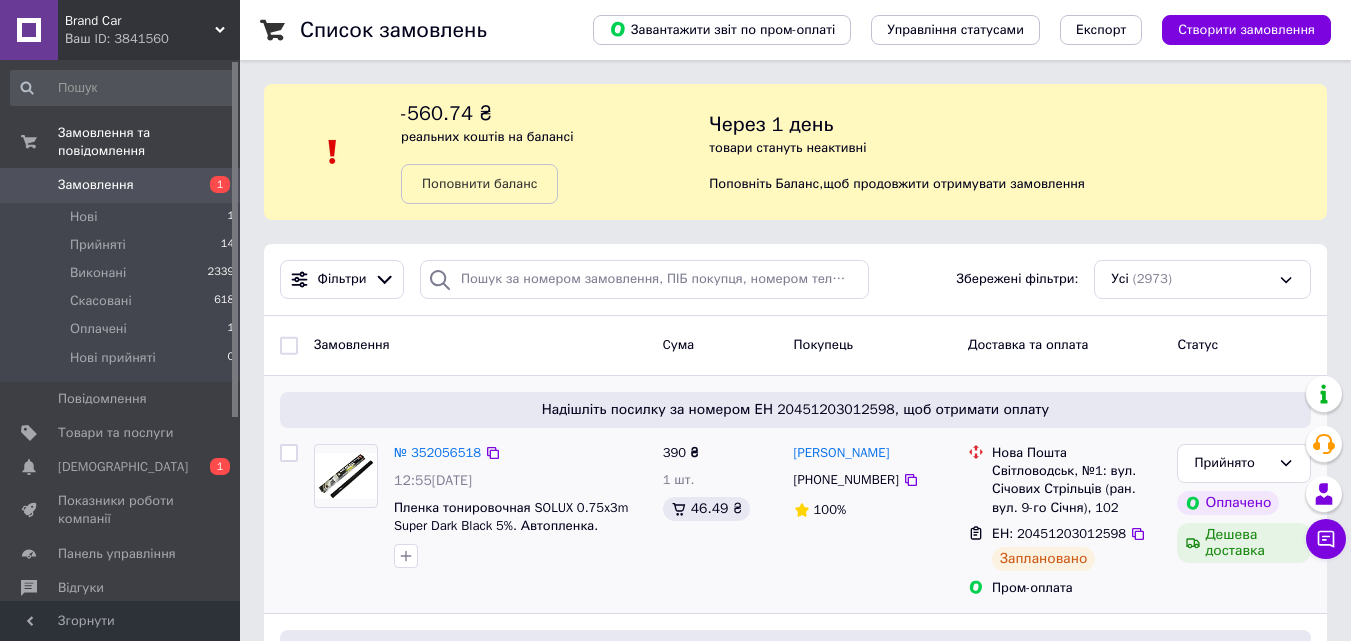 click on "Замовлення" at bounding box center [96, 185] 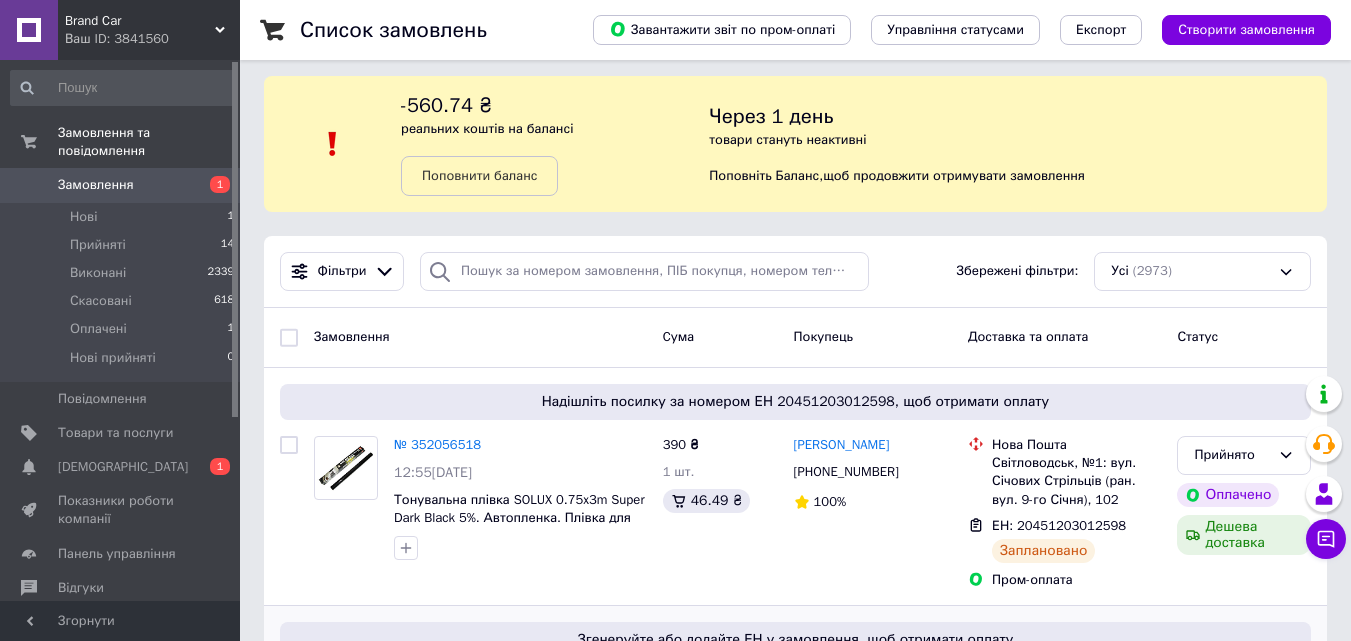 scroll, scrollTop: 0, scrollLeft: 0, axis: both 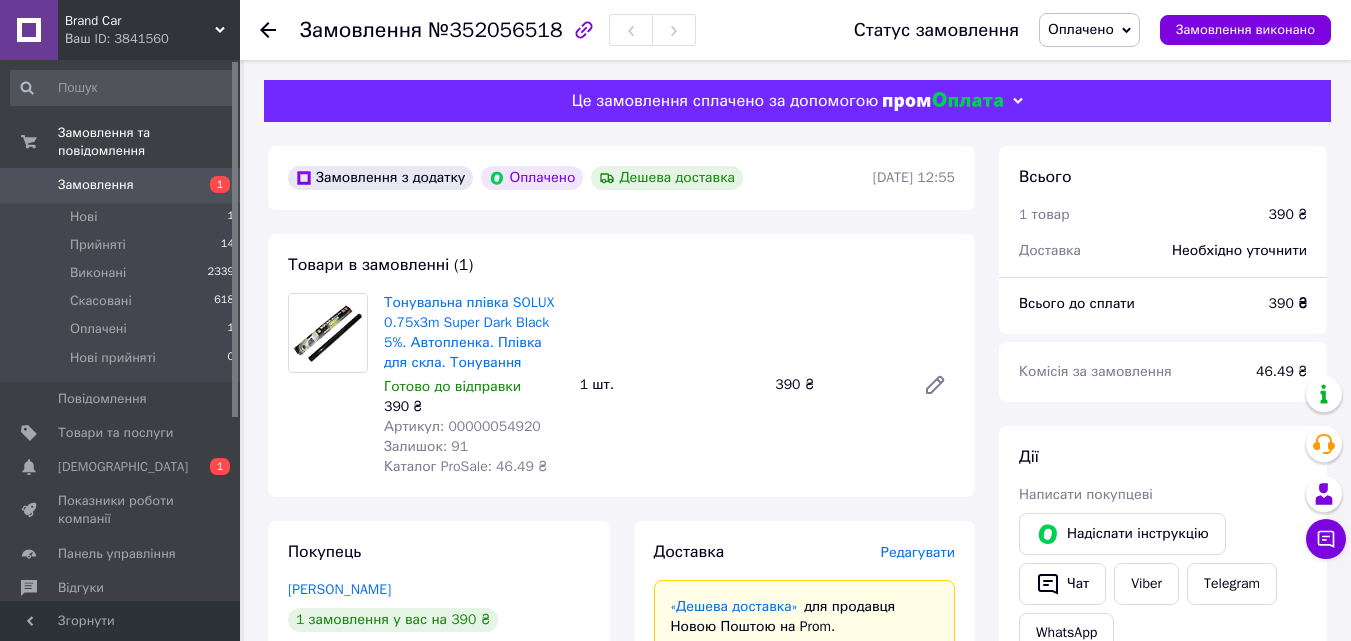 click on "Артикул: 00000054920" at bounding box center (462, 426) 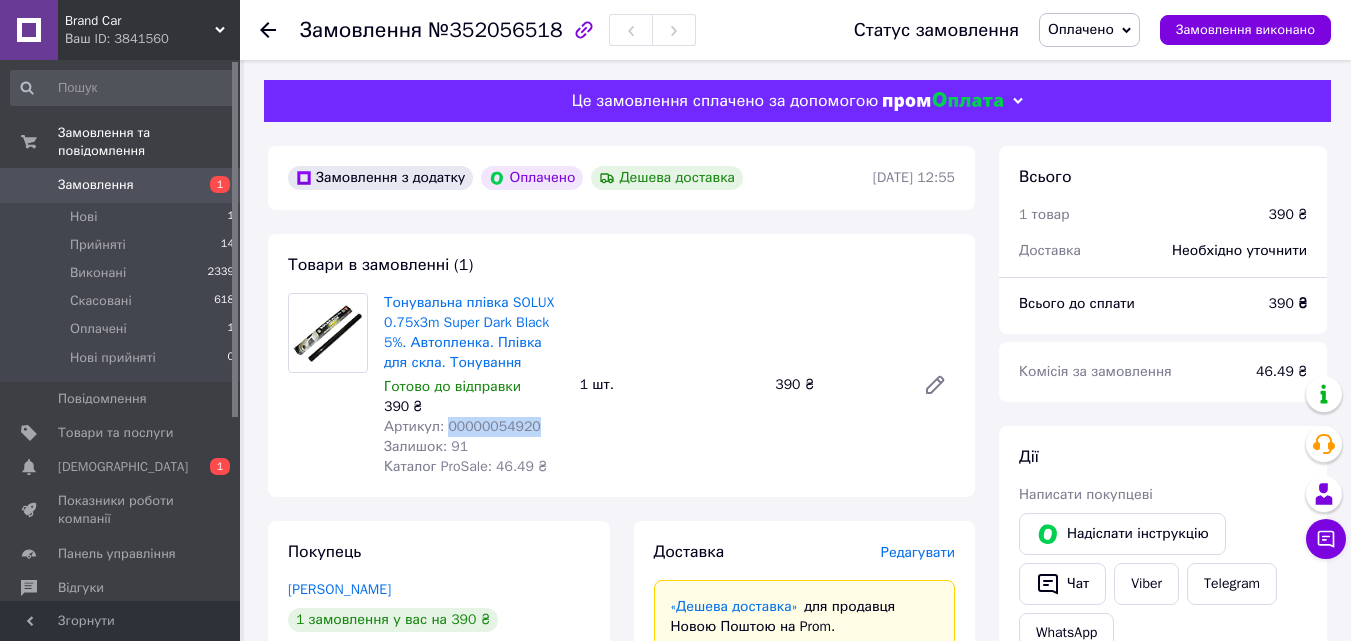click on "Артикул: 00000054920" at bounding box center [462, 426] 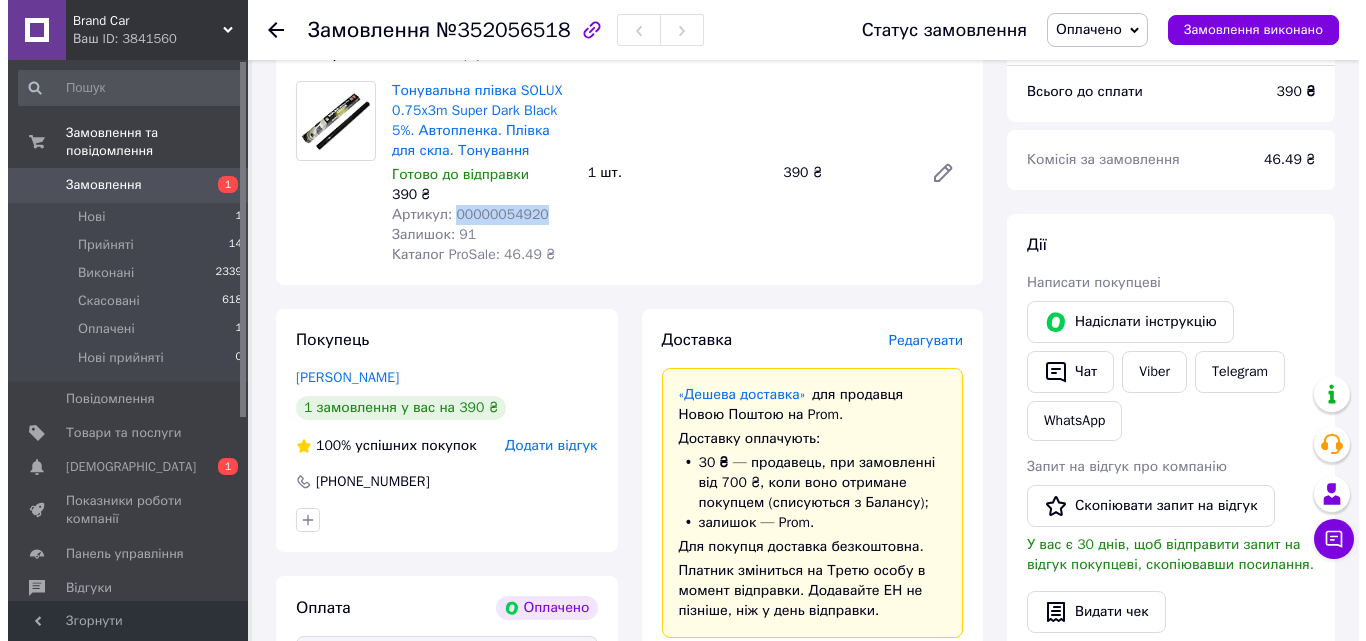 scroll, scrollTop: 200, scrollLeft: 0, axis: vertical 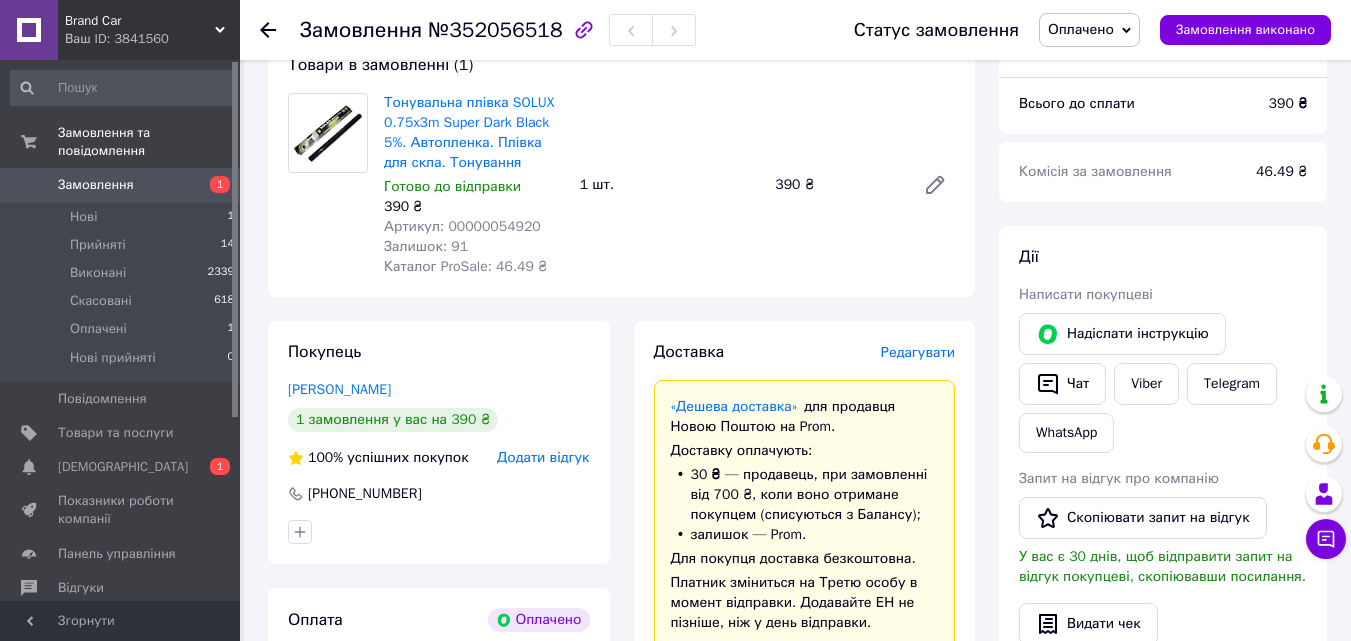 click on "Редагувати" at bounding box center (918, 352) 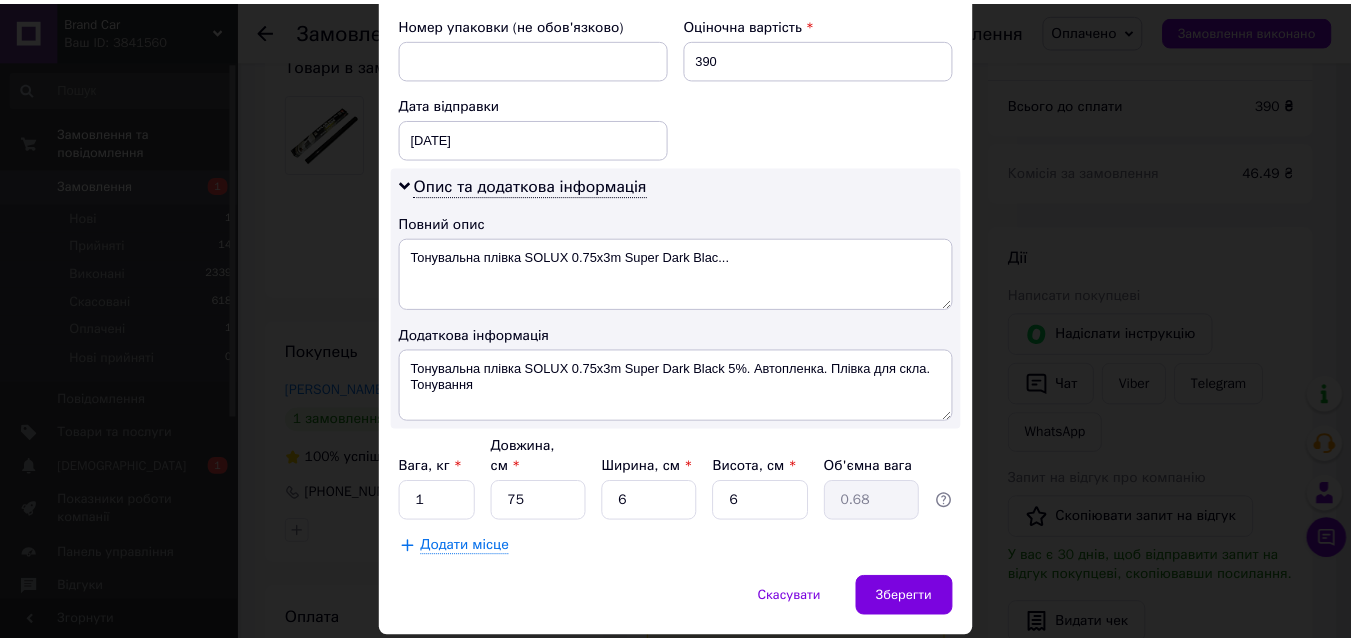scroll, scrollTop: 931, scrollLeft: 0, axis: vertical 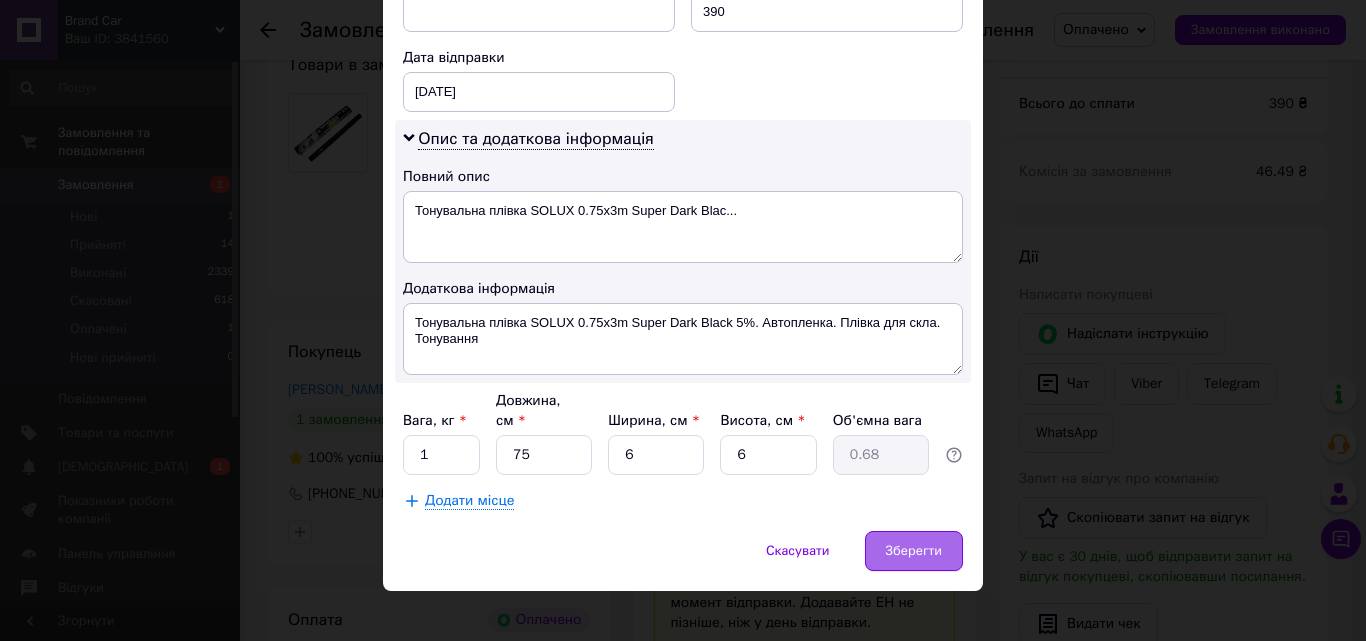 click on "Зберегти" at bounding box center (914, 551) 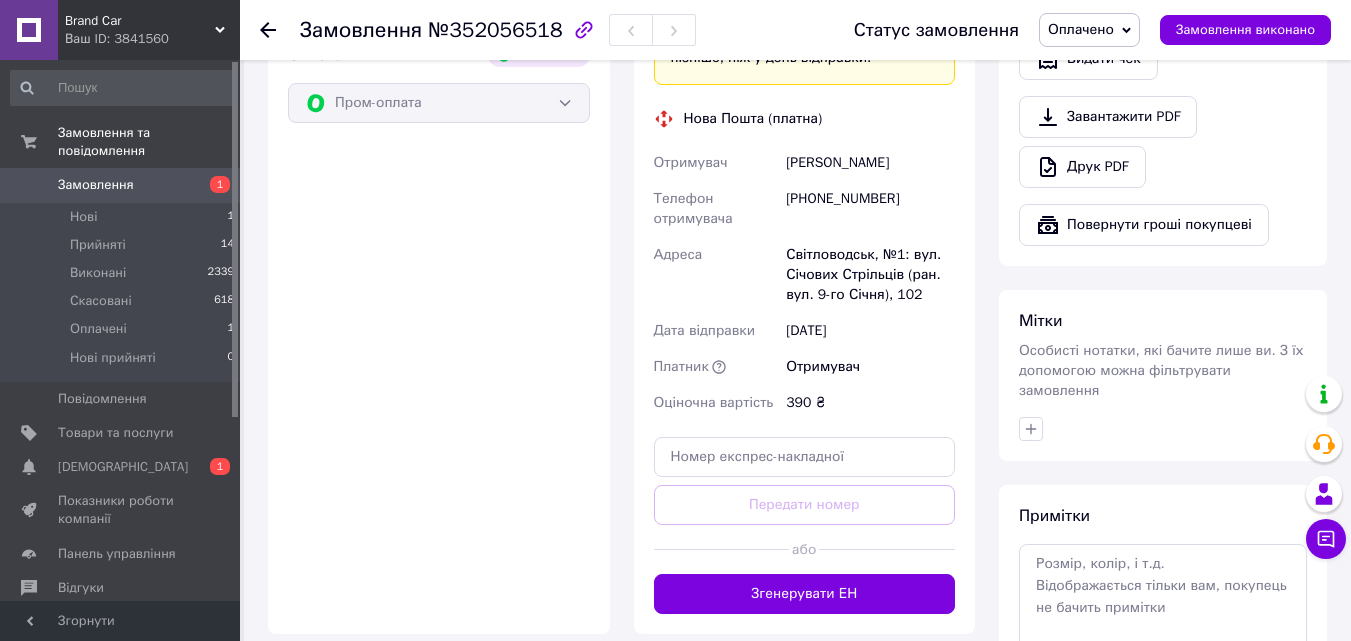 scroll, scrollTop: 800, scrollLeft: 0, axis: vertical 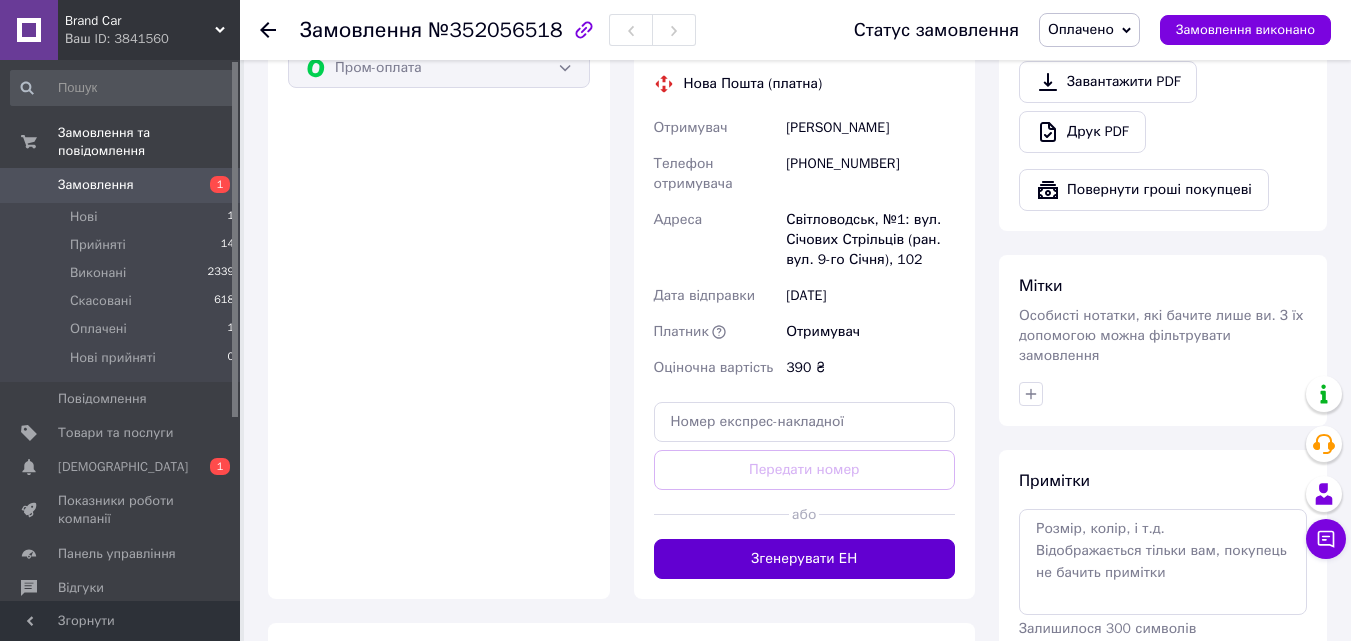 click on "Згенерувати ЕН" at bounding box center (805, 559) 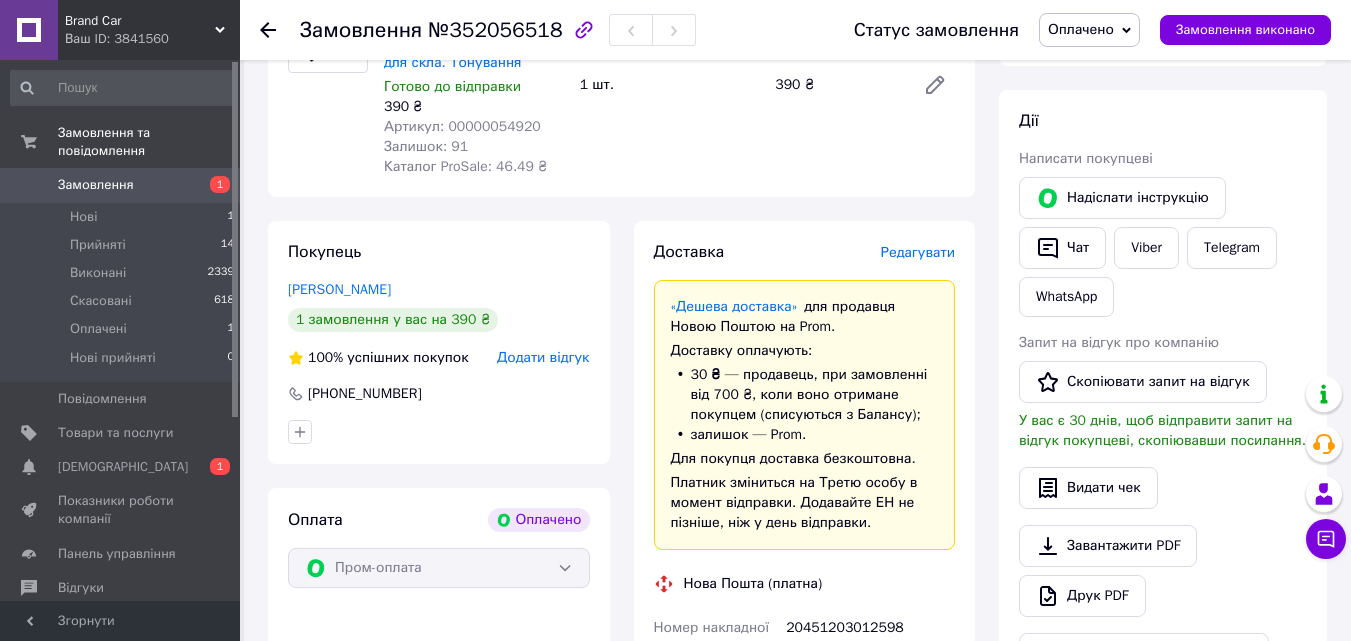 scroll, scrollTop: 400, scrollLeft: 0, axis: vertical 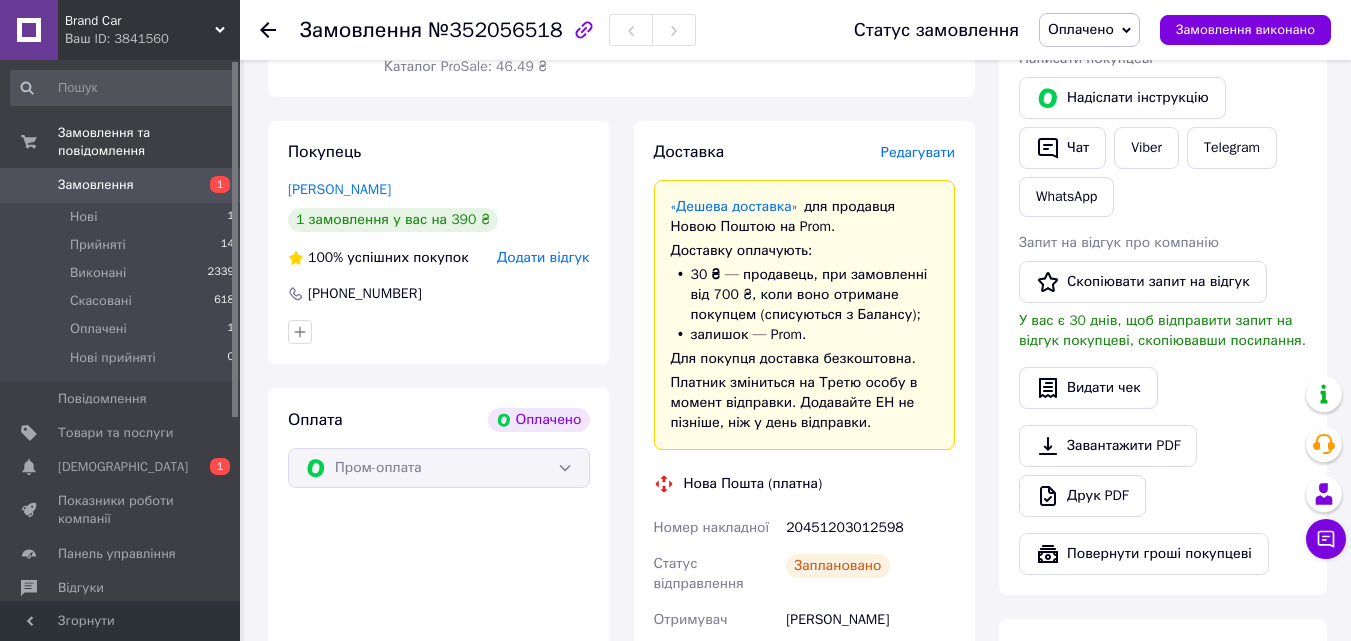 click on "20451203012598" at bounding box center [870, 528] 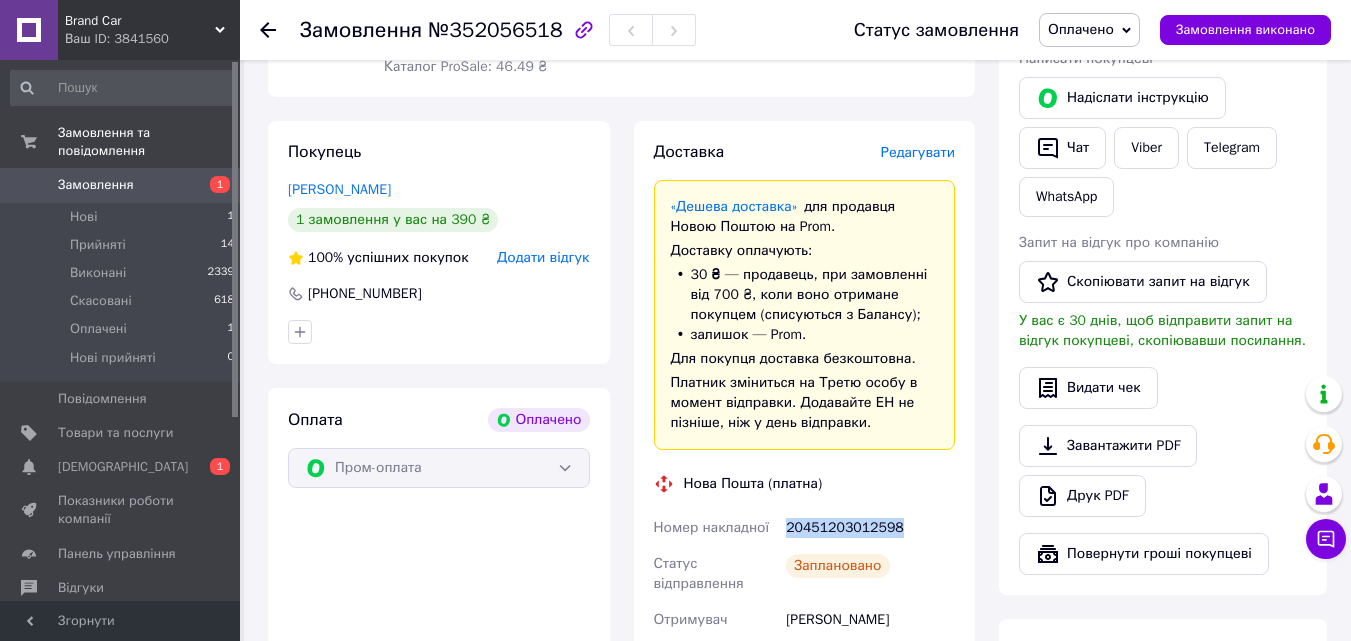 click on "20451203012598" at bounding box center [870, 528] 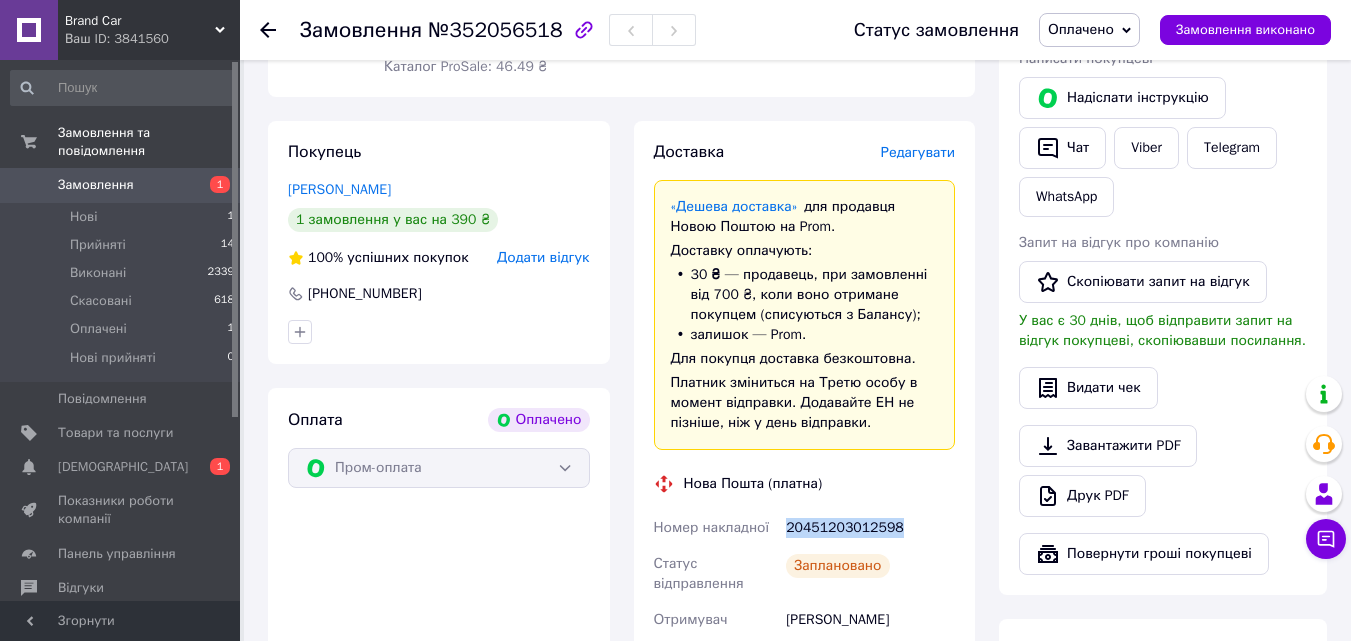 copy on "20451203012598" 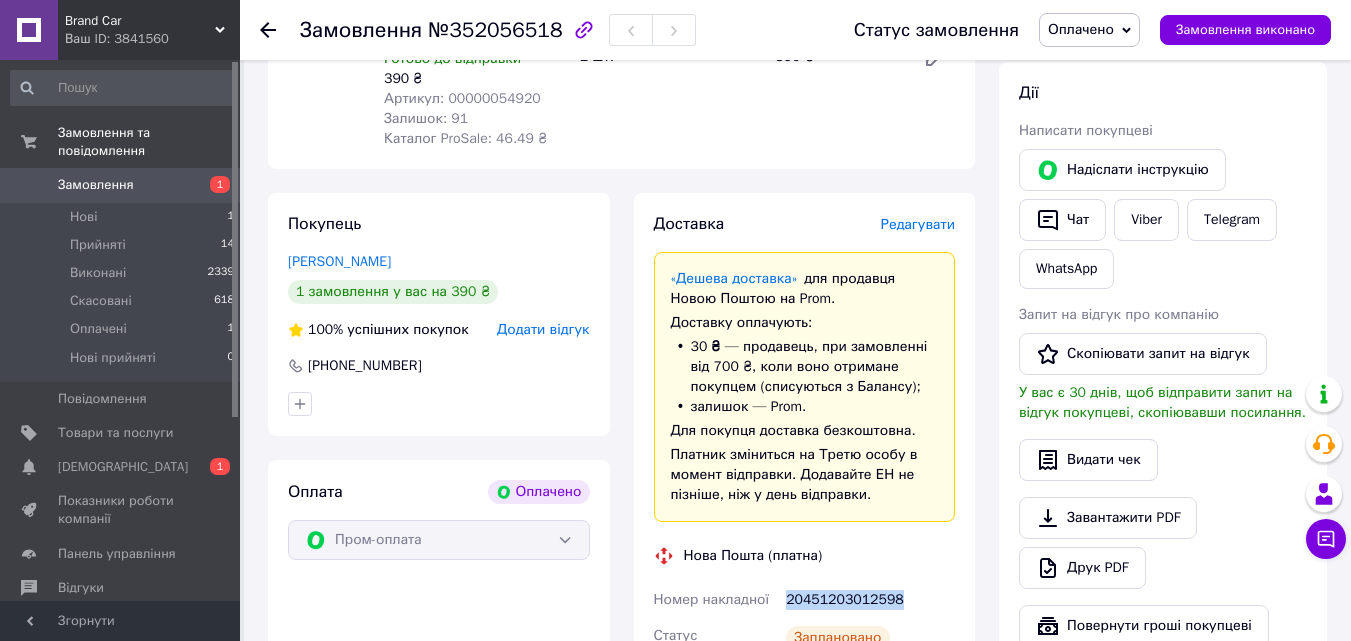scroll, scrollTop: 200, scrollLeft: 0, axis: vertical 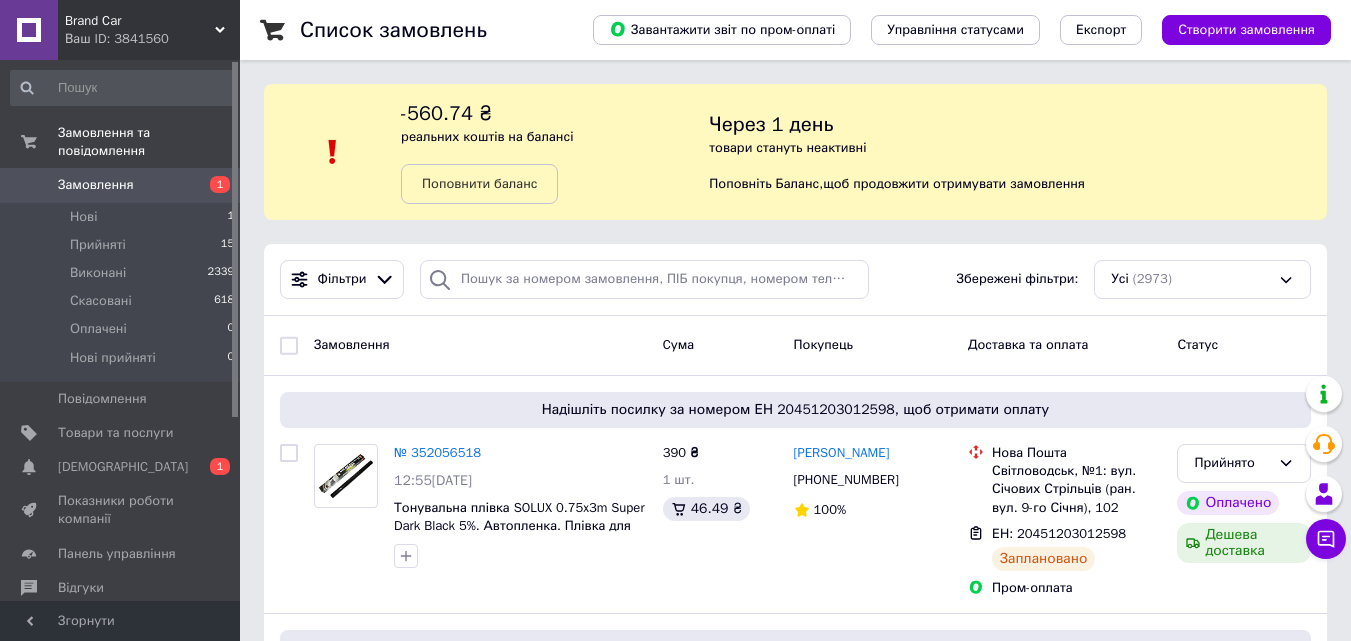 click on "Замовлення" at bounding box center [480, 345] 